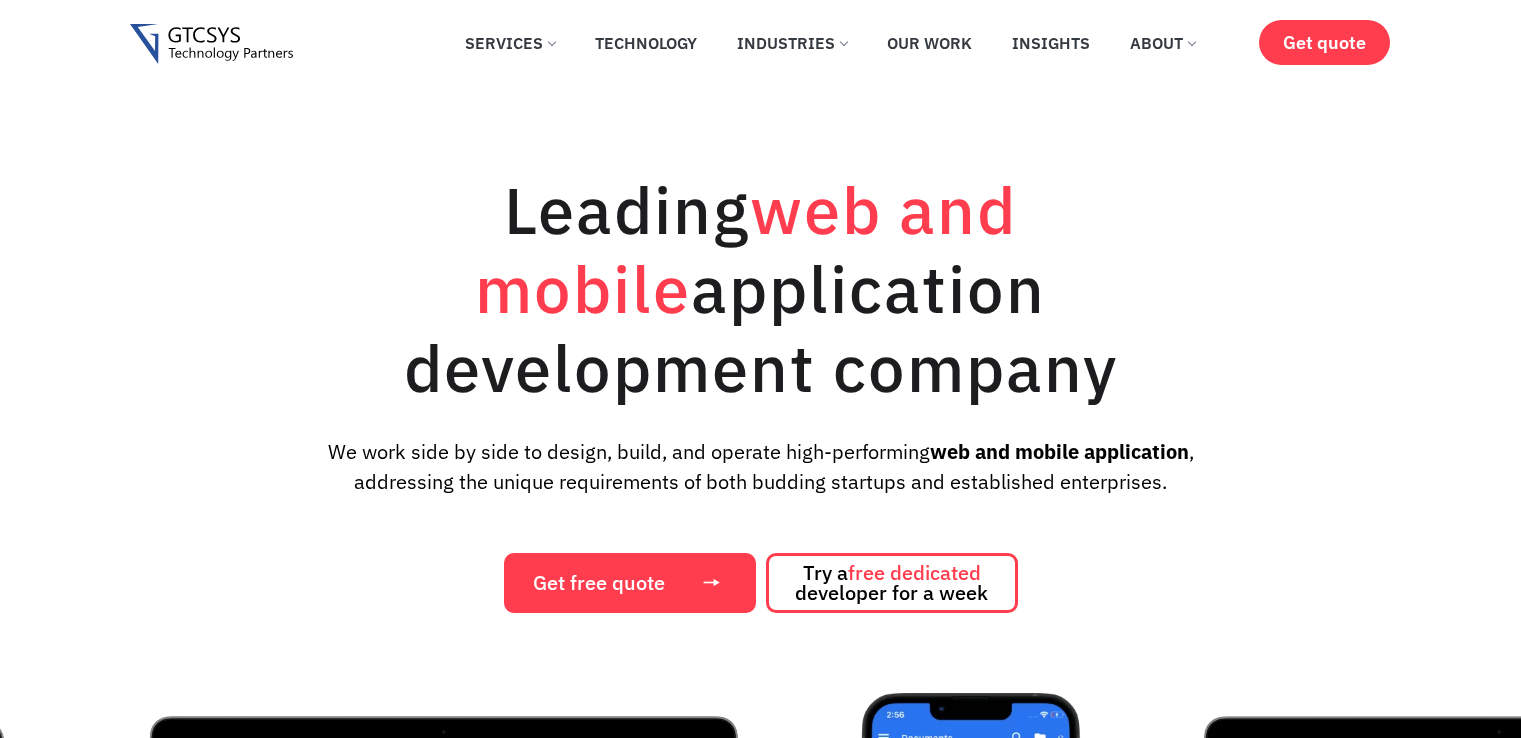 scroll, scrollTop: 0, scrollLeft: 0, axis: both 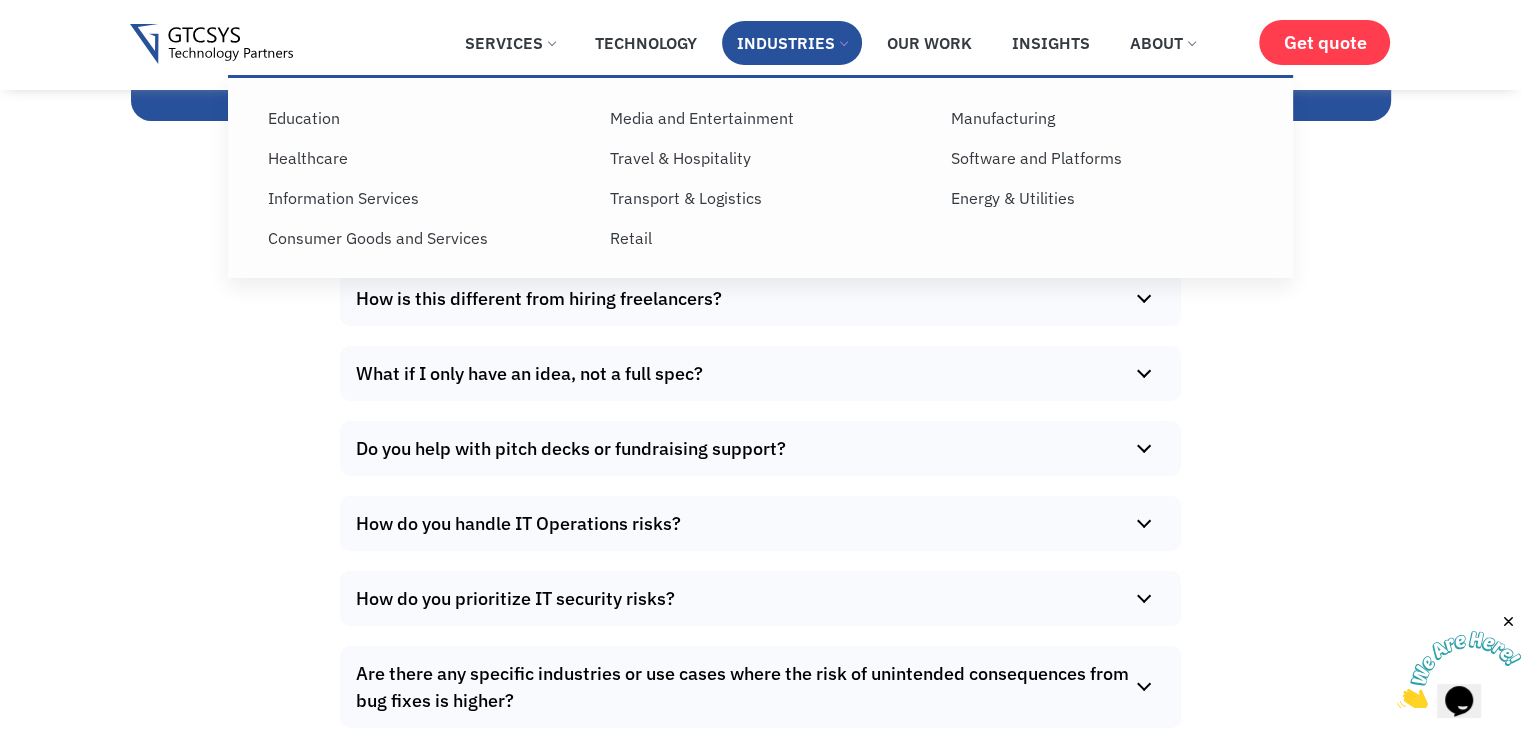 click on "Industries" at bounding box center [792, 43] 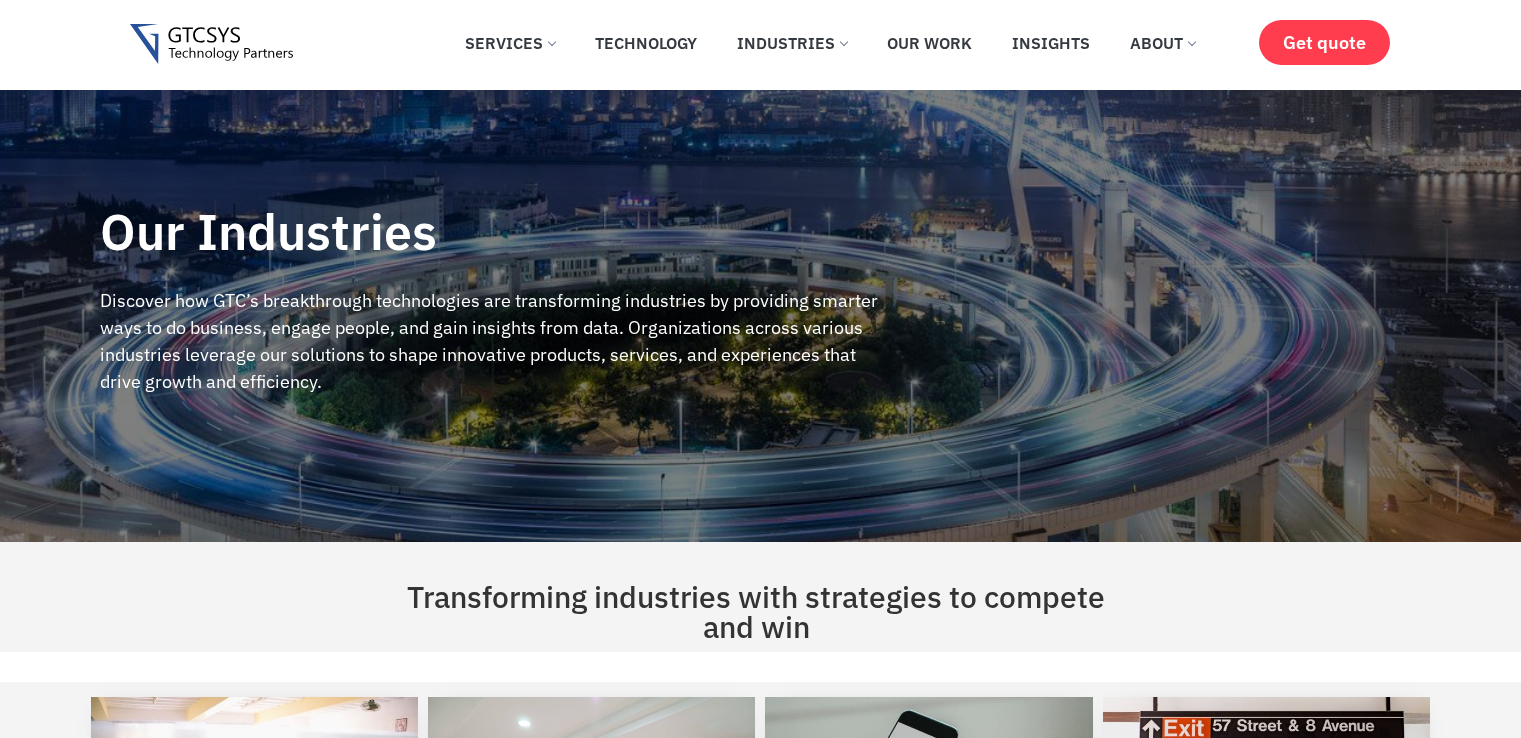 scroll, scrollTop: 0, scrollLeft: 0, axis: both 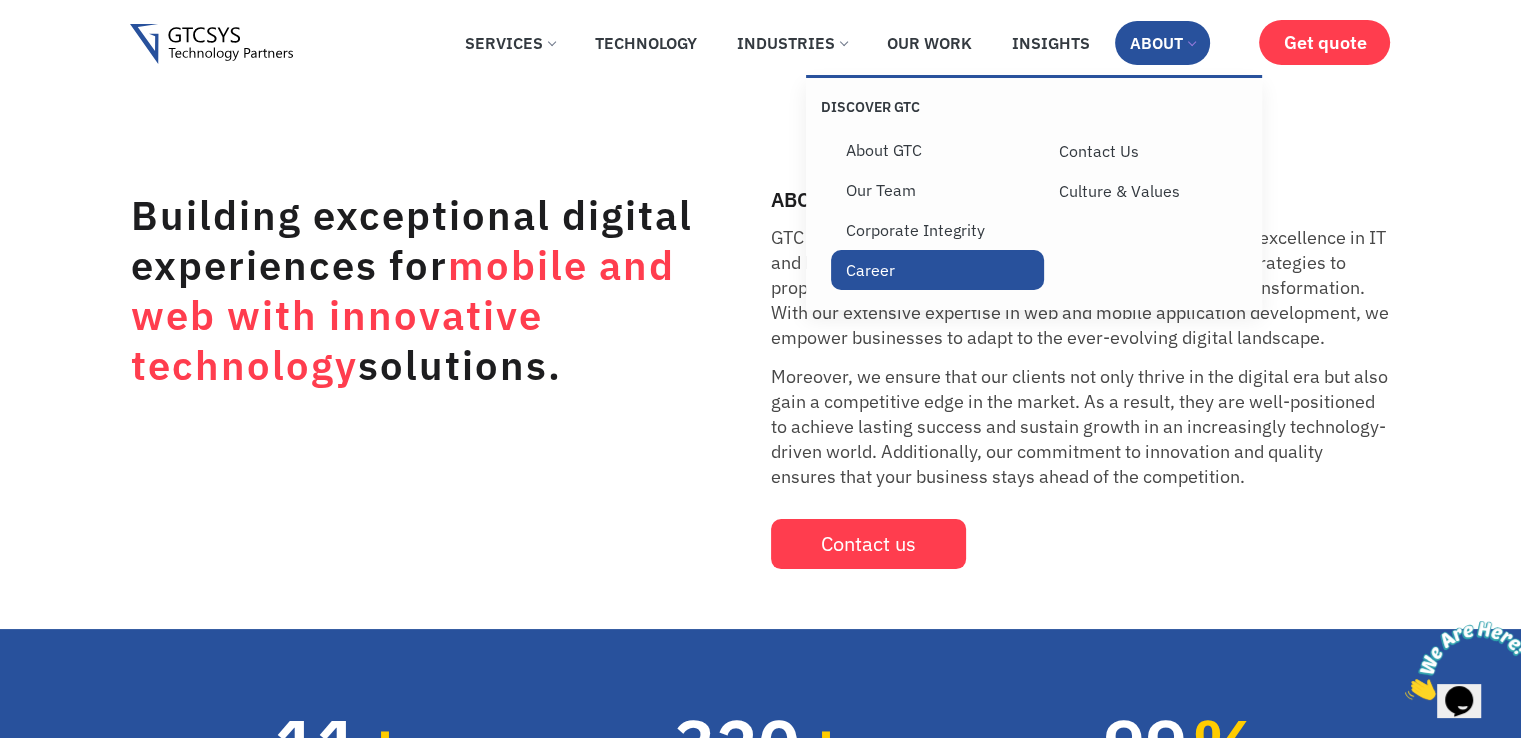 click on "Career" at bounding box center (937, 270) 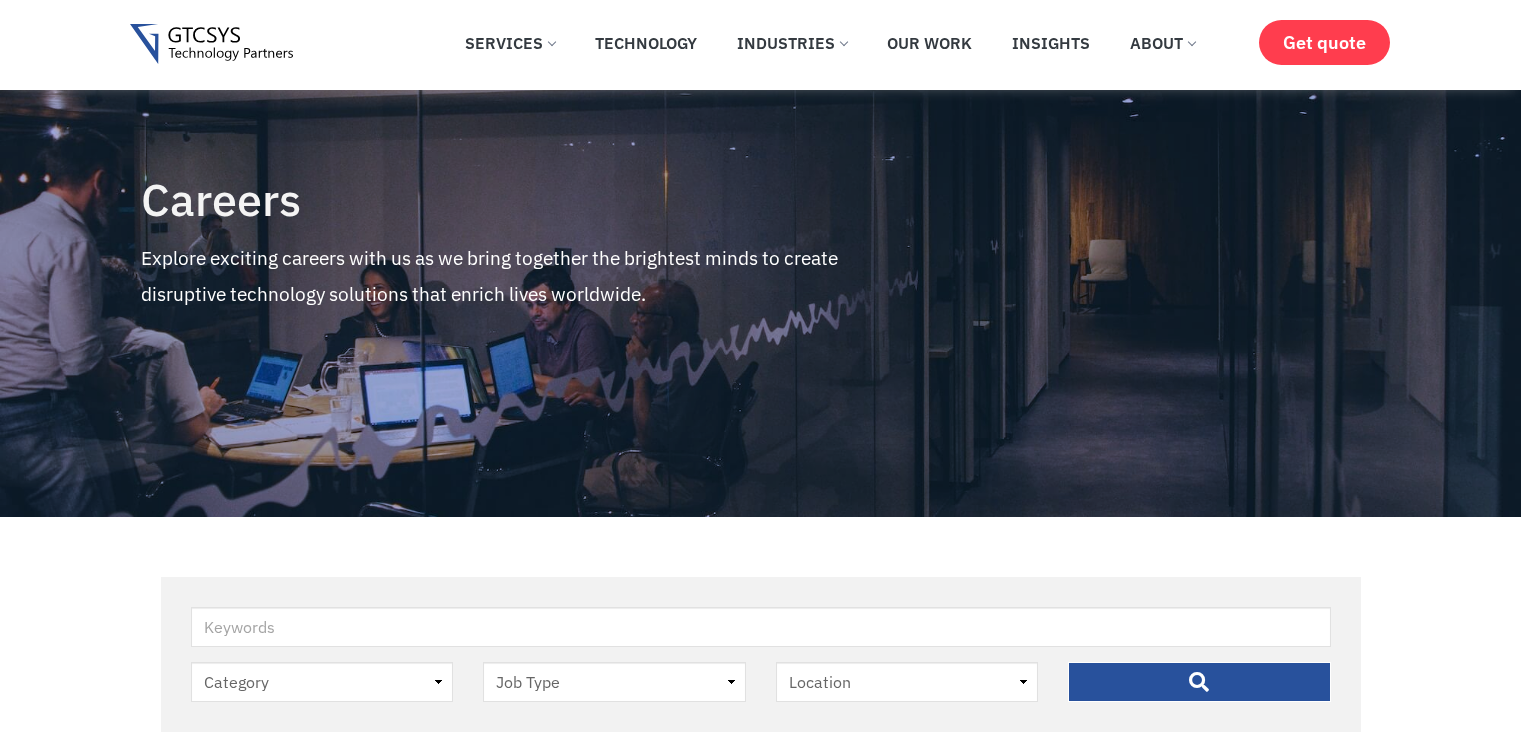 scroll, scrollTop: 1289, scrollLeft: 0, axis: vertical 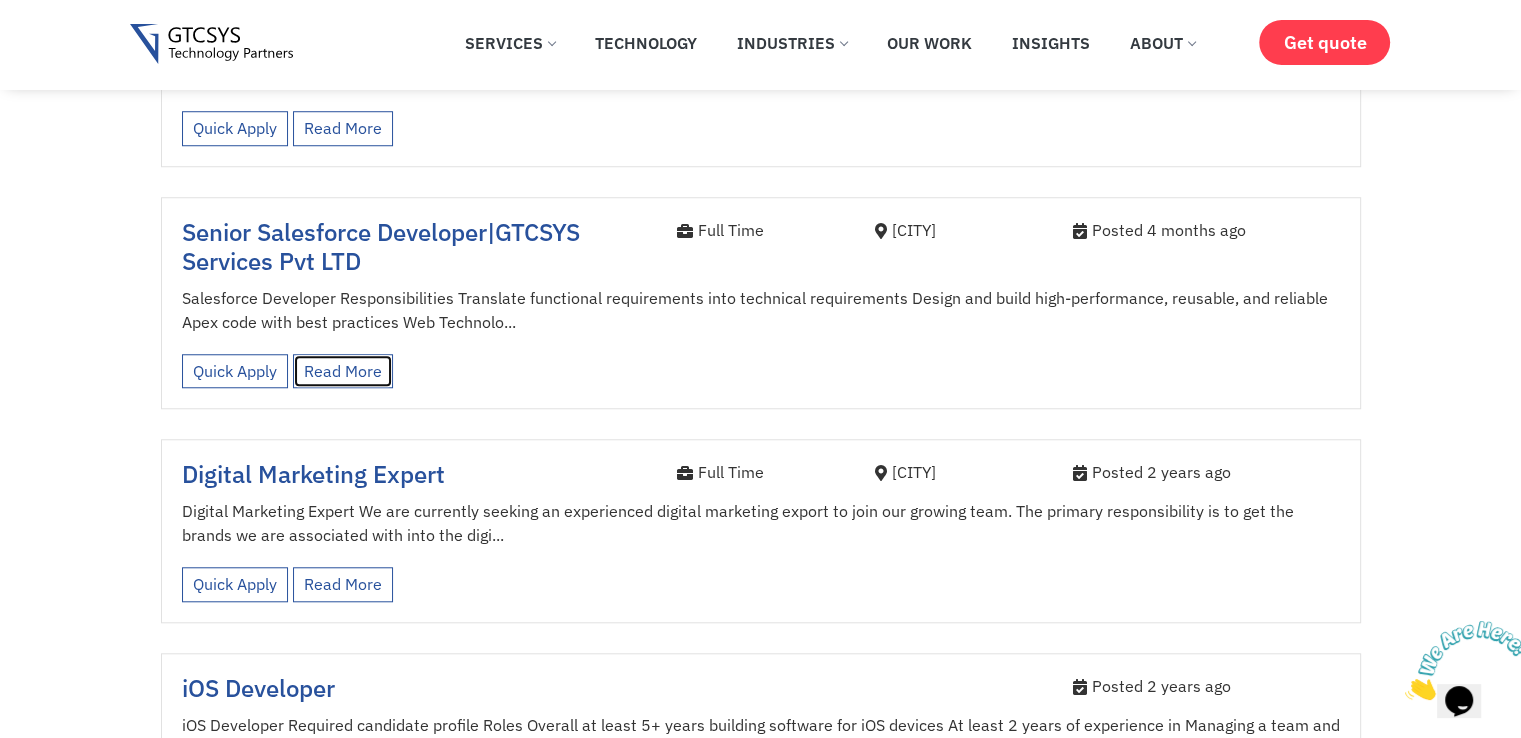 click on "Read More" at bounding box center (343, 371) 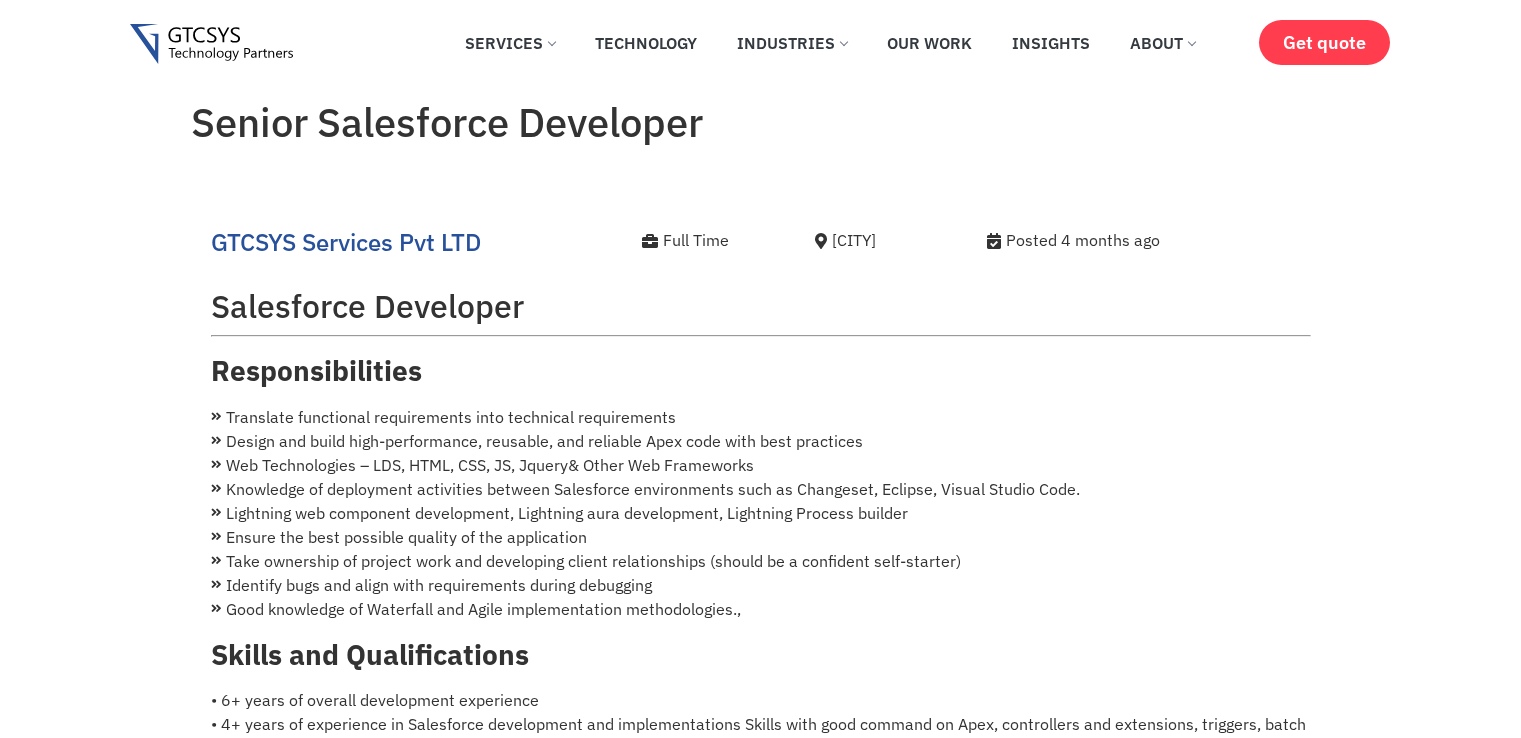 scroll, scrollTop: 0, scrollLeft: 0, axis: both 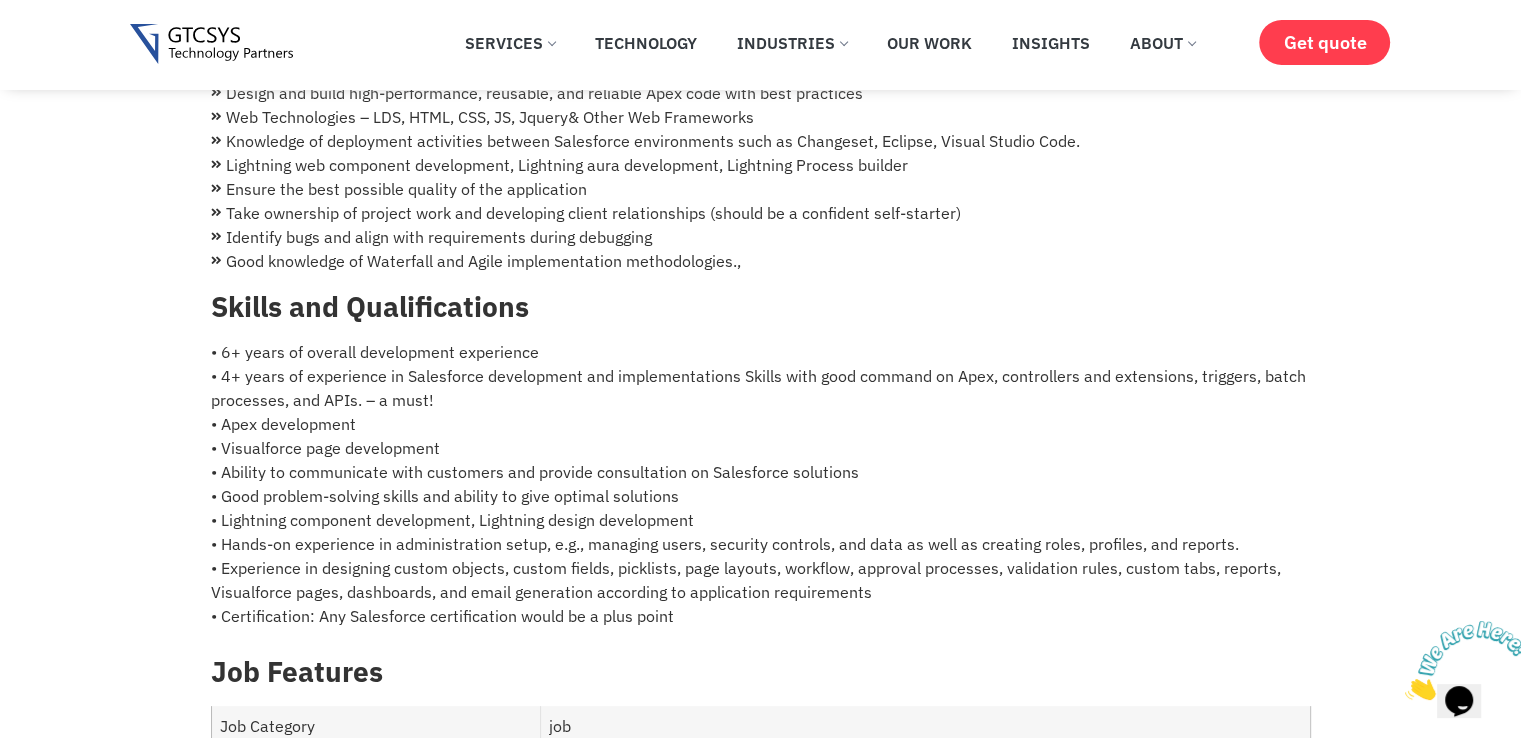 drag, startPoint x: 0, startPoint y: 0, endPoint x: 342, endPoint y: 353, distance: 491.50076 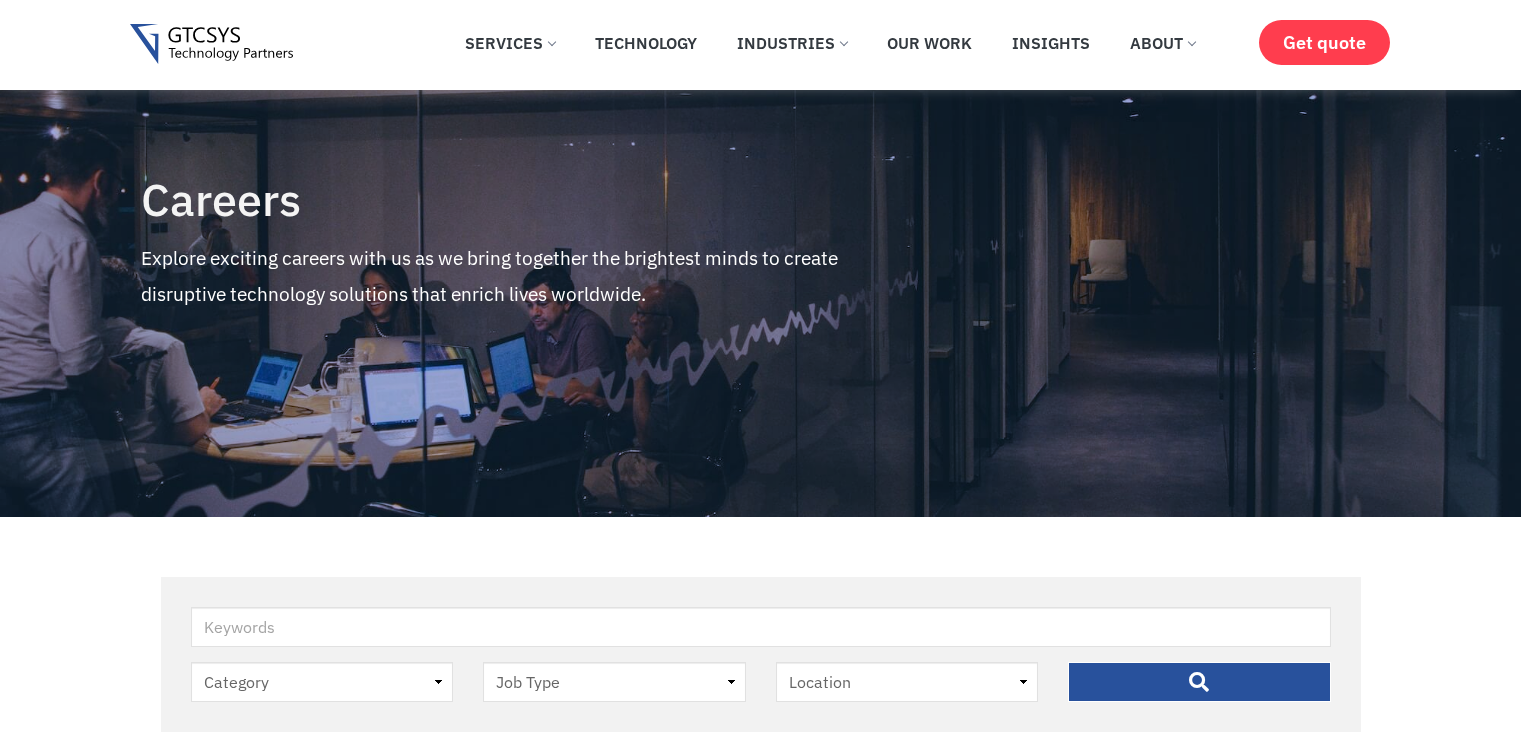 scroll, scrollTop: 2828, scrollLeft: 0, axis: vertical 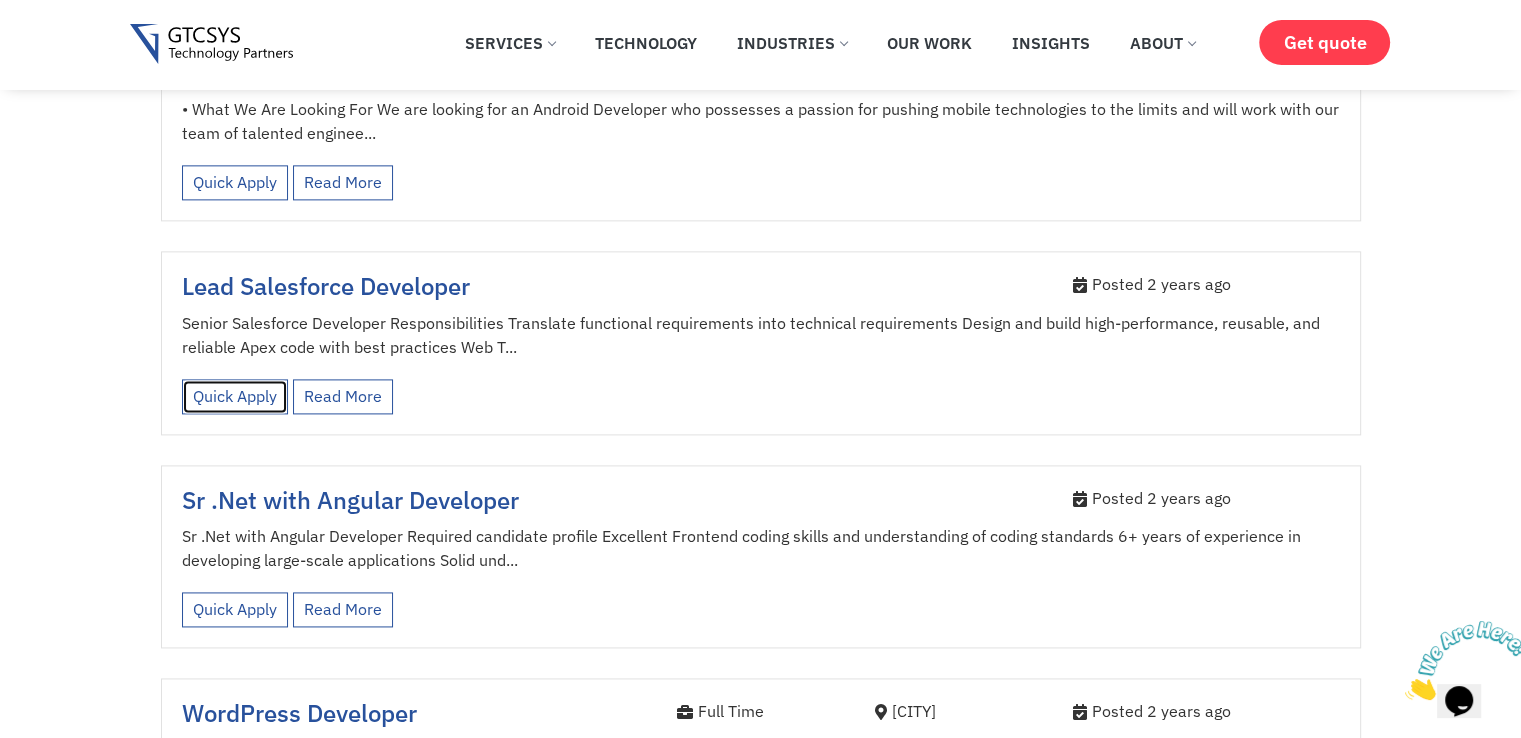 click on "Quick Apply" at bounding box center [235, 396] 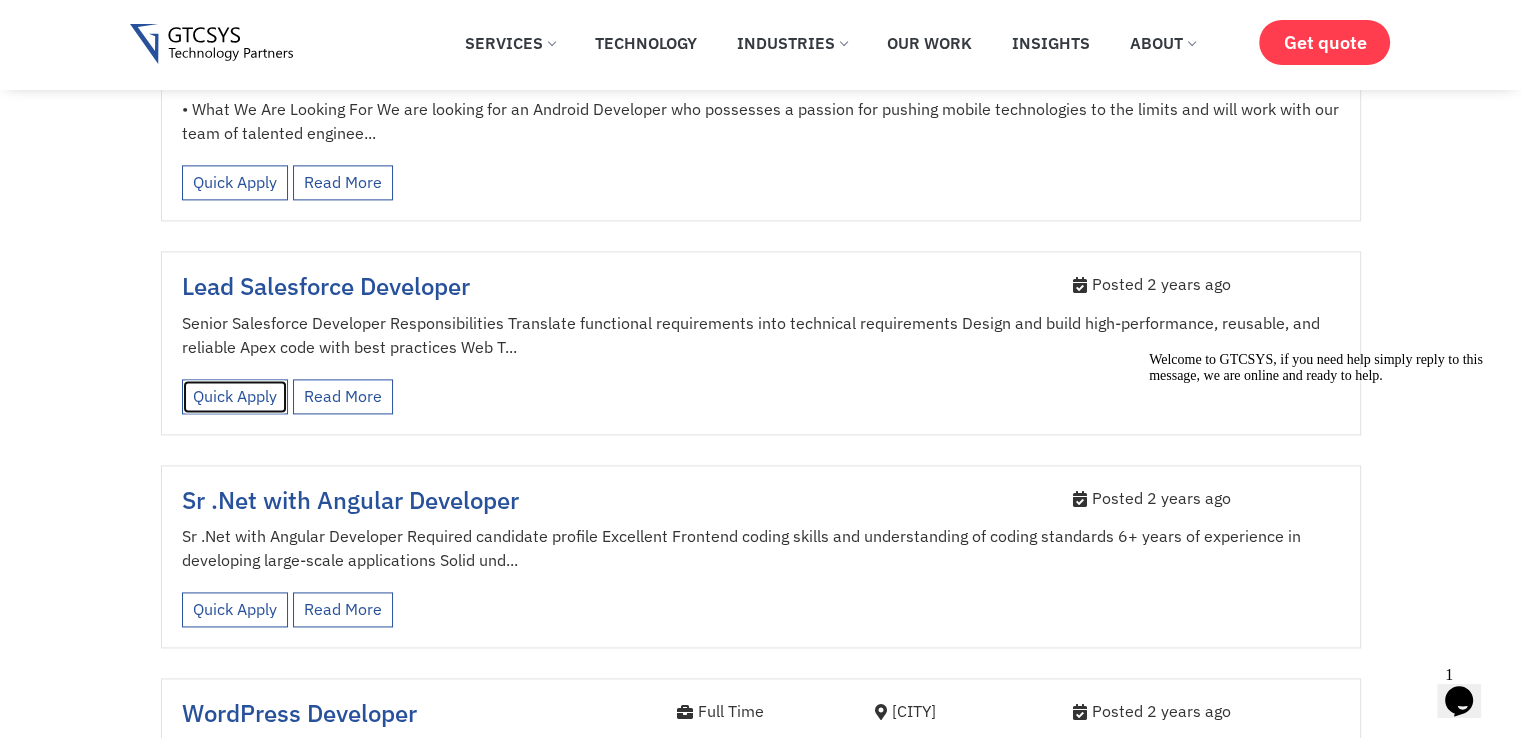 click on "Quick Apply" at bounding box center (235, 396) 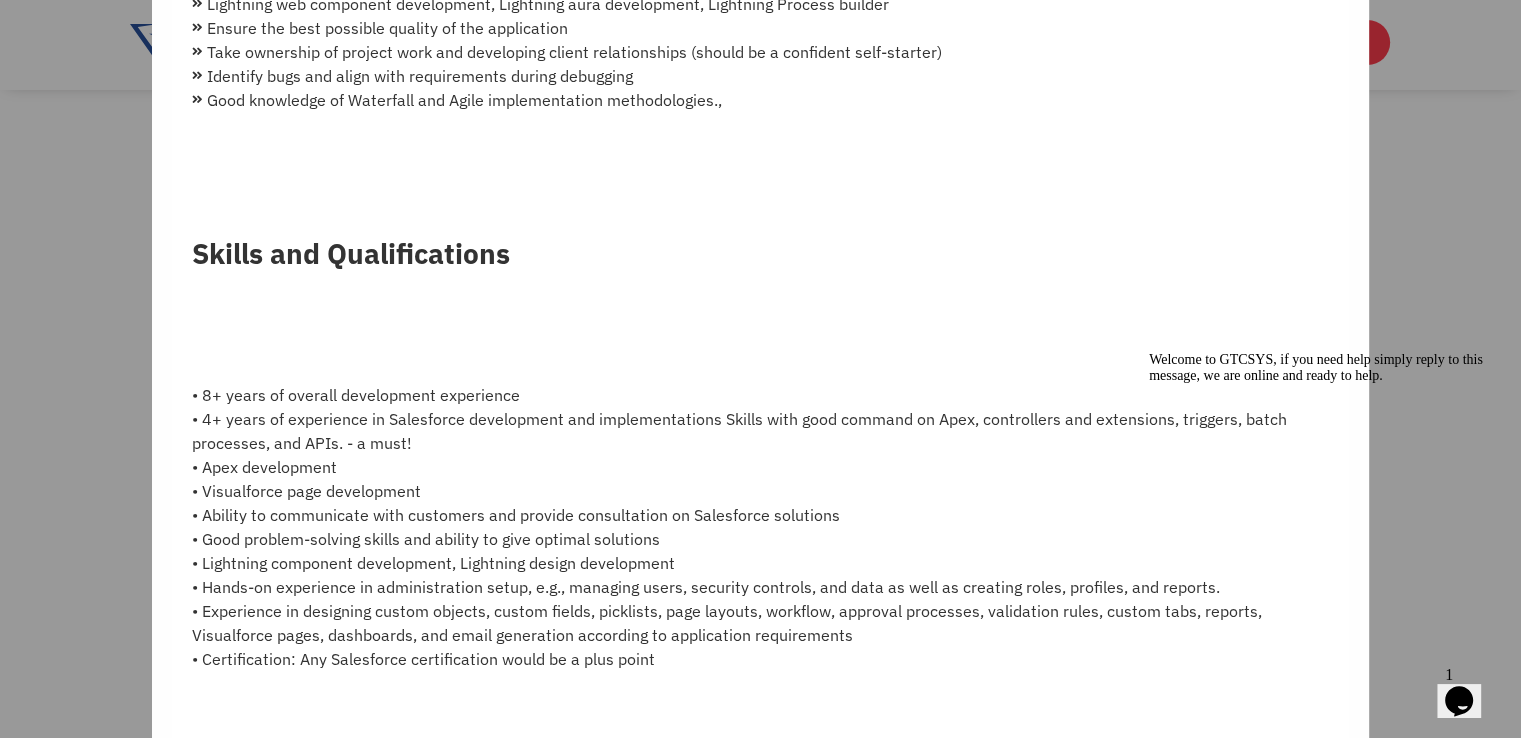 scroll, scrollTop: 877, scrollLeft: 0, axis: vertical 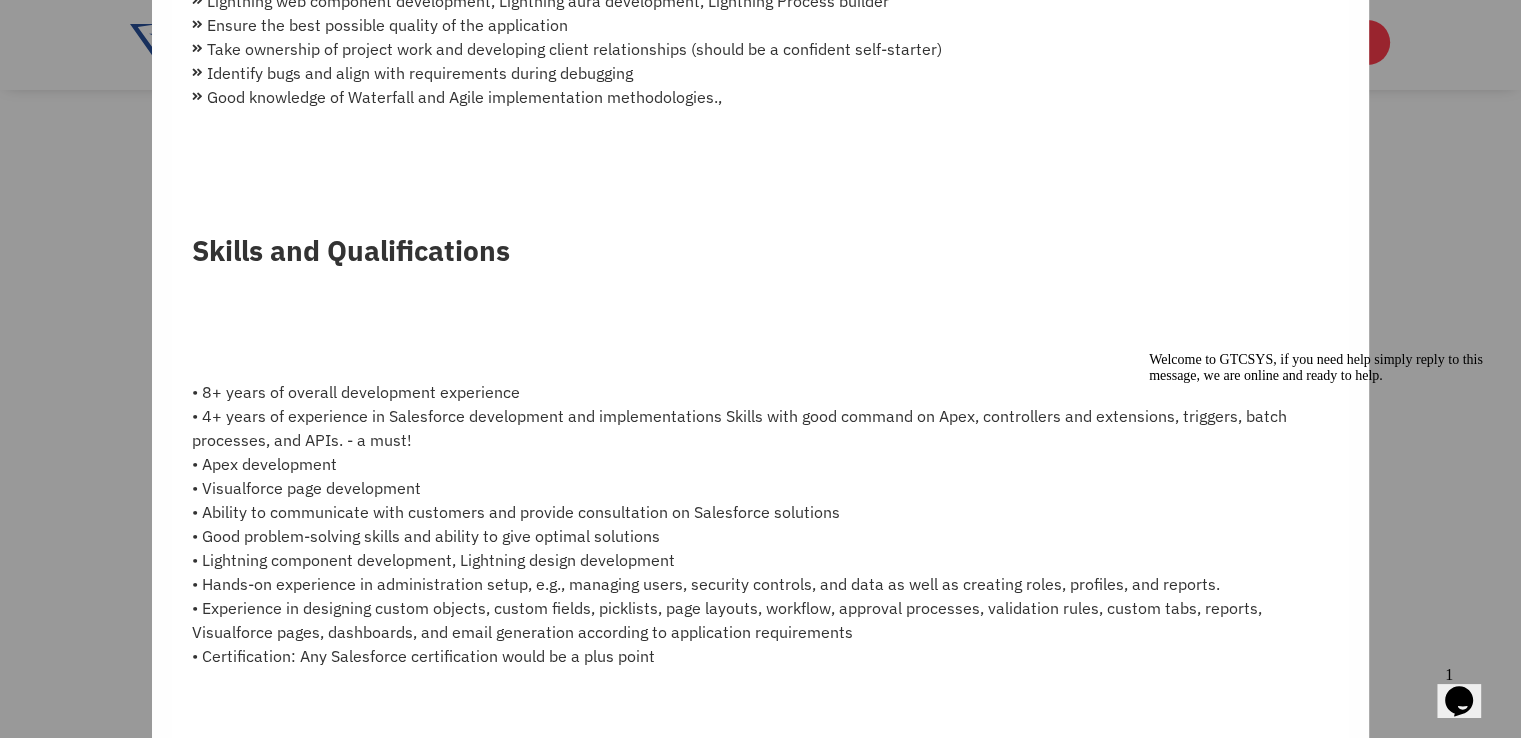 click on "Lead Salesforce Developer
Translate functional requirements into technical requirements Design and build high-performance, reusable, and reliable Apex code with best practices Web Technologies – LDS, HTML, CSS, JS, Jquery& Other Web Frameworks Knowledge of deployment activities between Salesforce environments such as Changeset, Eclipse, Visual Studio Code. Lightning web component development, Lightning aura development, Lightning Process builder Ensure the best possible quality of the application Identify bugs and align with requirements during debugging" at bounding box center [760, 369] 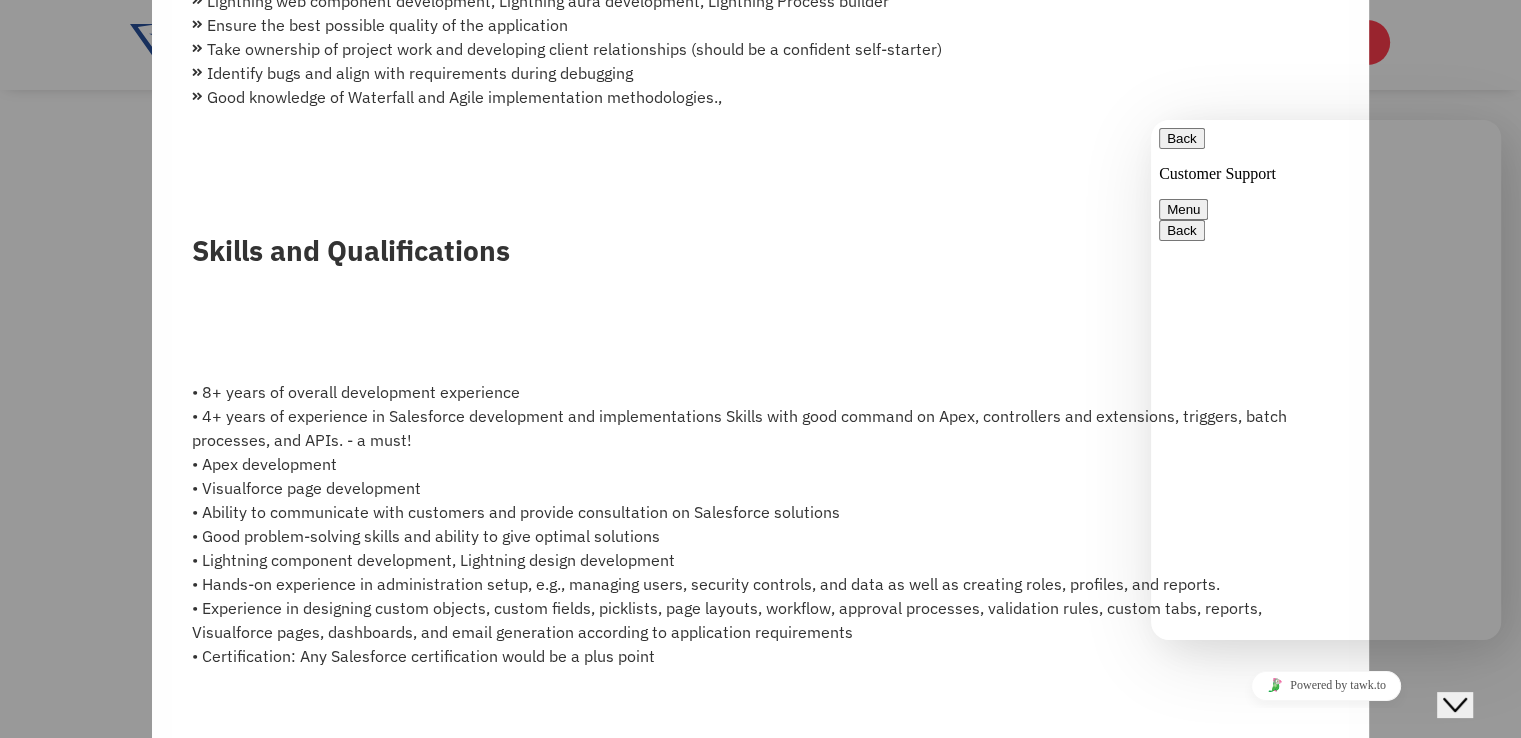 click on "Rate this chat Upload File Insert emoji" at bounding box center [1151, 120] 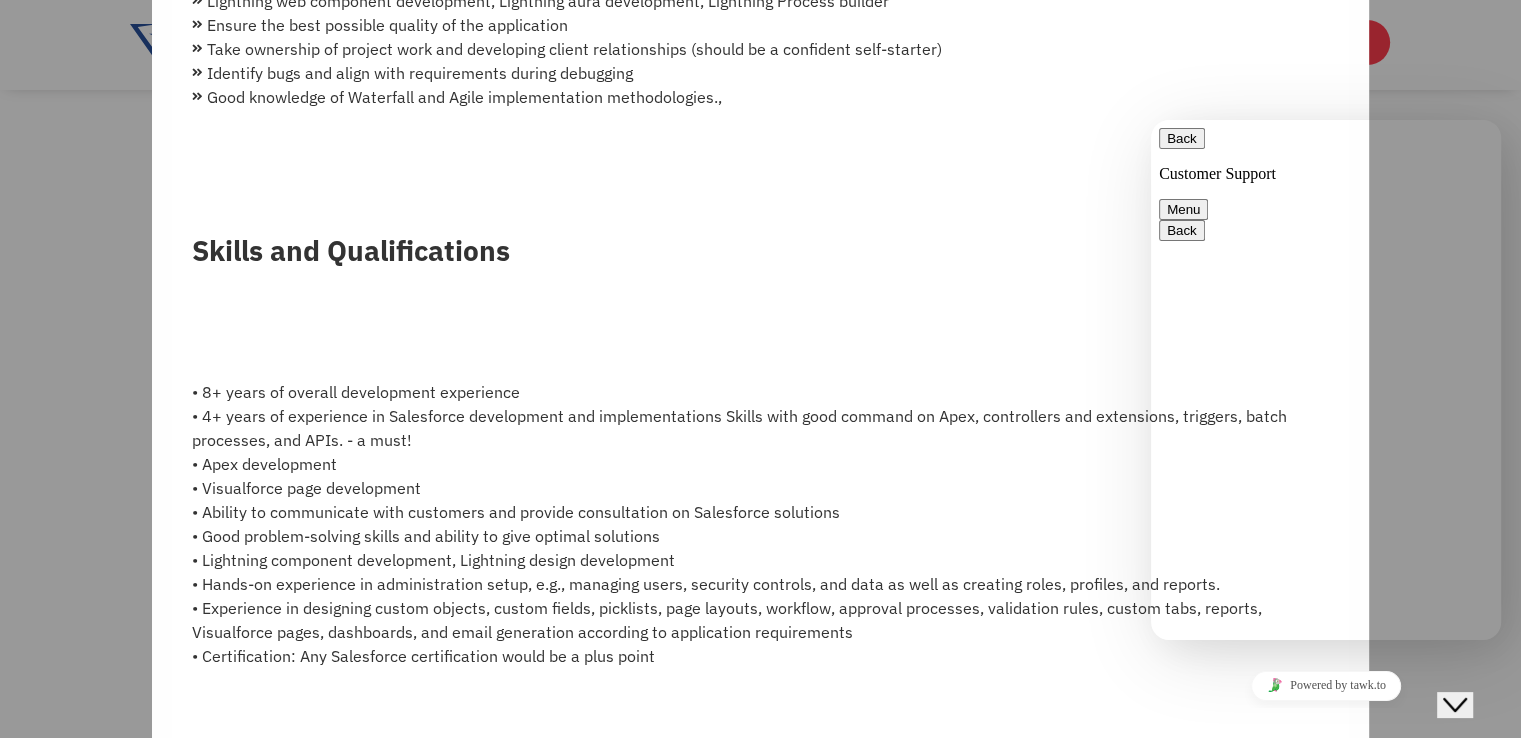 scroll, scrollTop: 0, scrollLeft: 0, axis: both 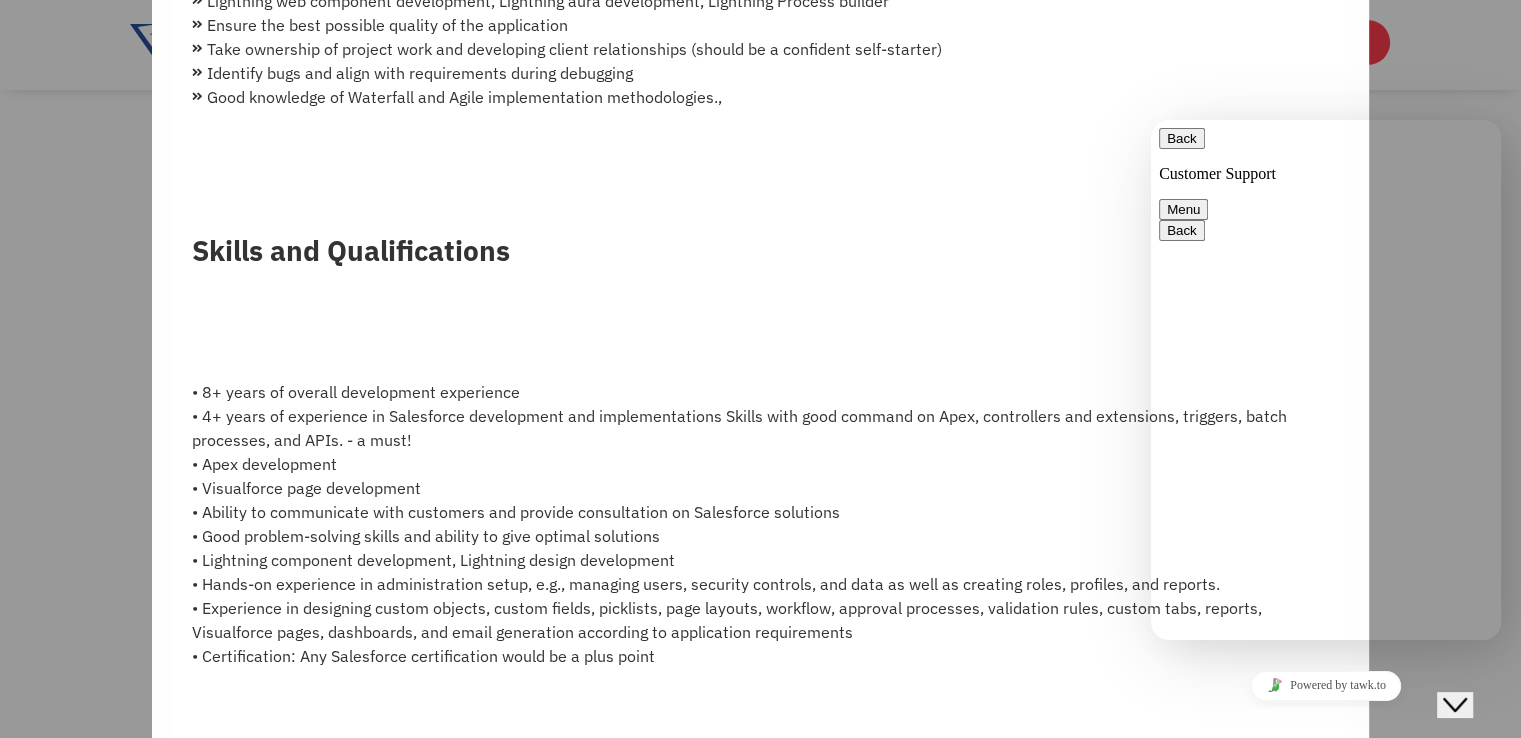 type on "I am finding the job related to the Salesforce Developer position with 2+ years of experience" 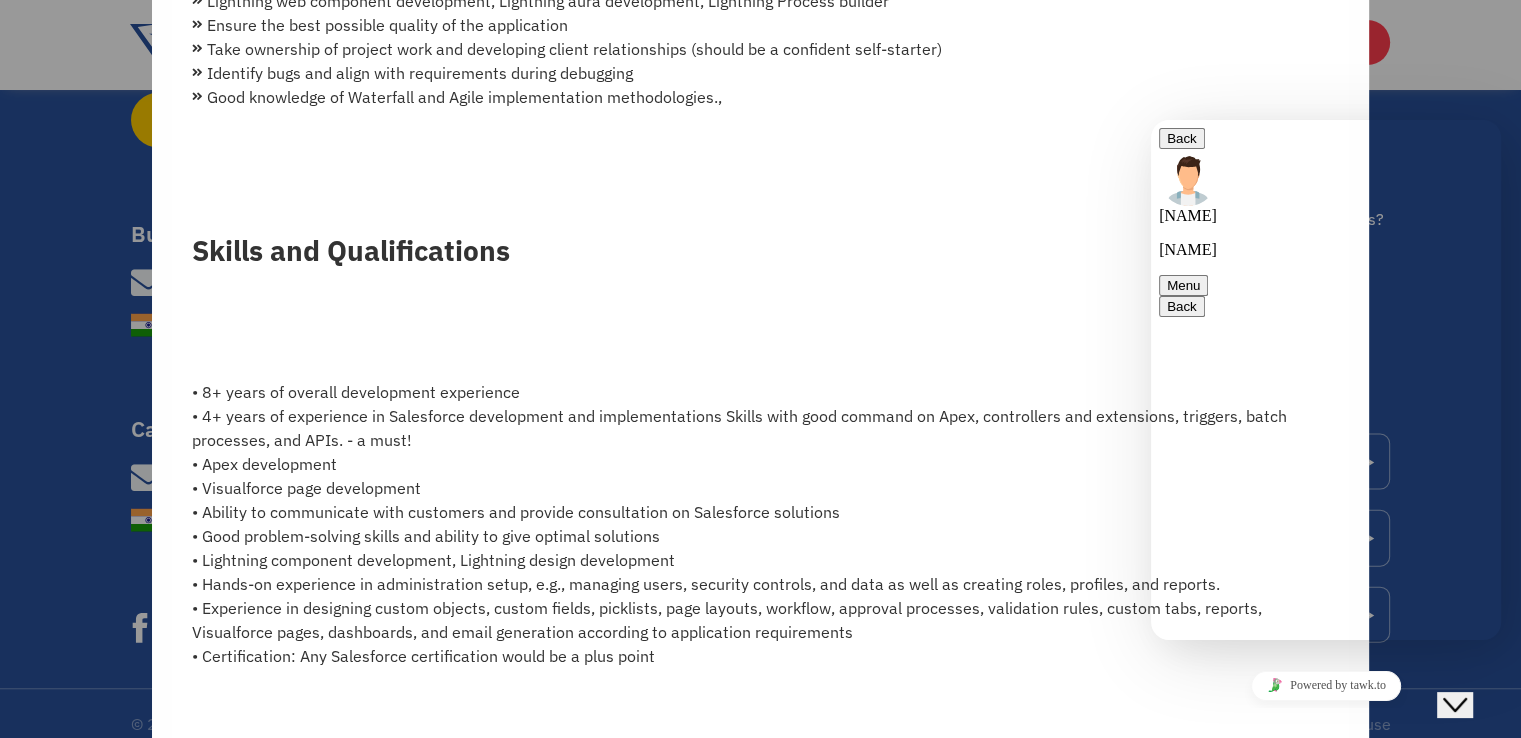 scroll, scrollTop: 4268, scrollLeft: 0, axis: vertical 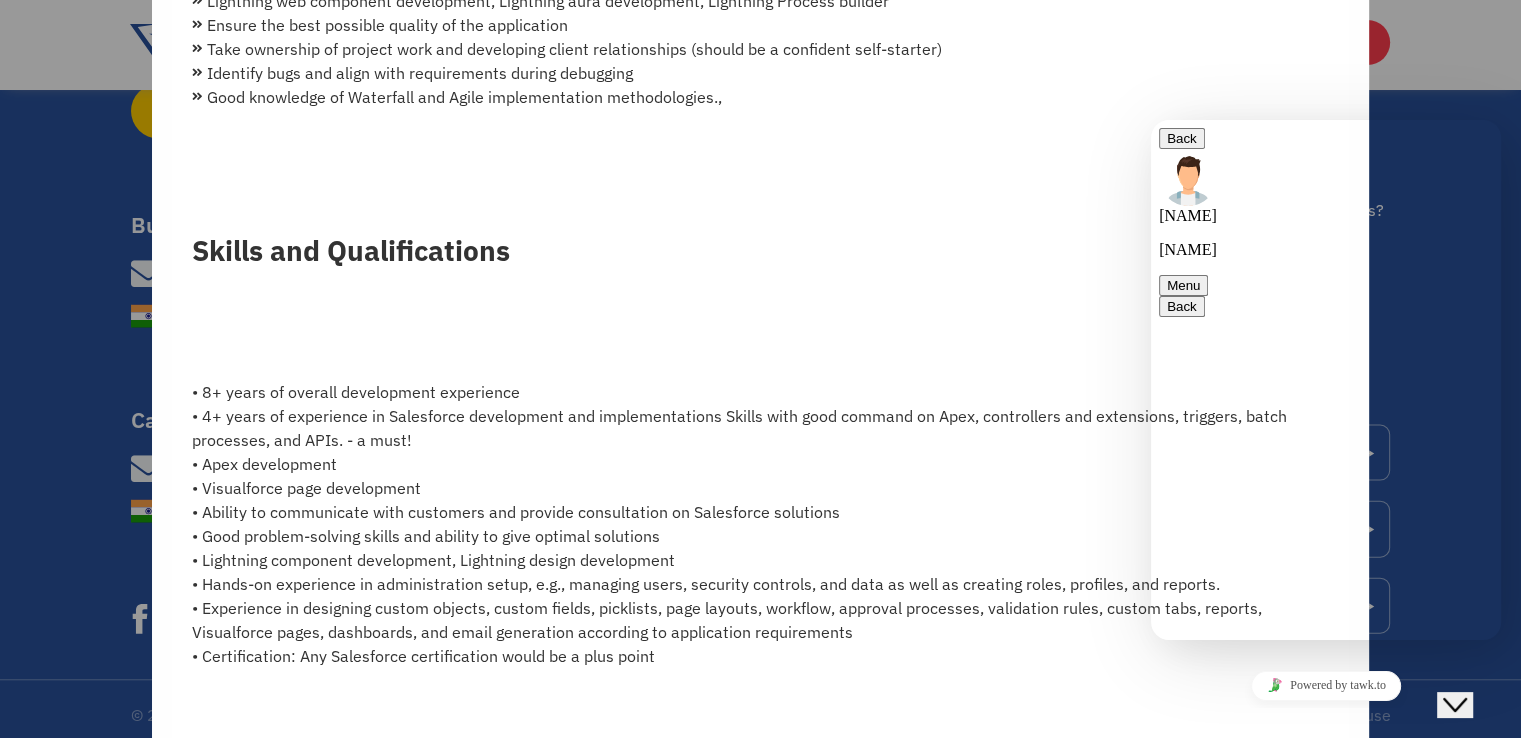 click on "Senior Salesforce Developer
Responsibilities
Translate functional requirements into technical requirements Design and build high-performance, reusable, and reliable Apex code with best practices Web Technologies – LDS, HTML, CSS, JS, Jquery& Other Web Frameworks Knowledge of deployment activities between Salesforce environments such as Changeset, Eclipse, Visual Studio Code. Lightning web component development, Lightning aura development, Lightning Process builder Ensure the best possible quality of the application Take ownership of project work and developing client relationships (should be a confident self-starter) Identify bugs and align with requirements during debugging Good knowledge of Waterfall and Agile implementation methodologies.,
Skills and Qualifications
• 8+ years of overall development experience • Apex development • Visualforce page development • Lightning component development, Lightning design development" at bounding box center (760, 20) 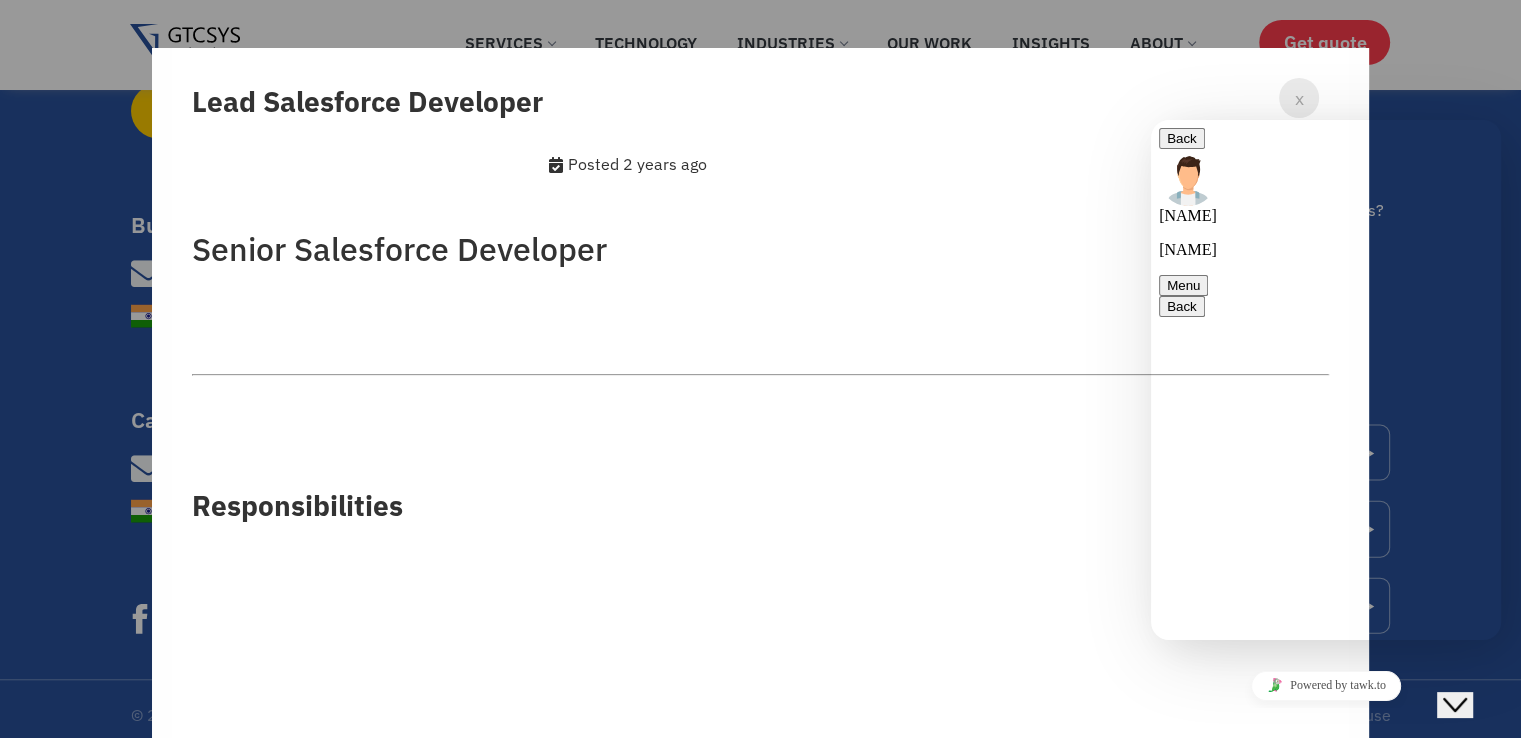 scroll, scrollTop: 0, scrollLeft: 0, axis: both 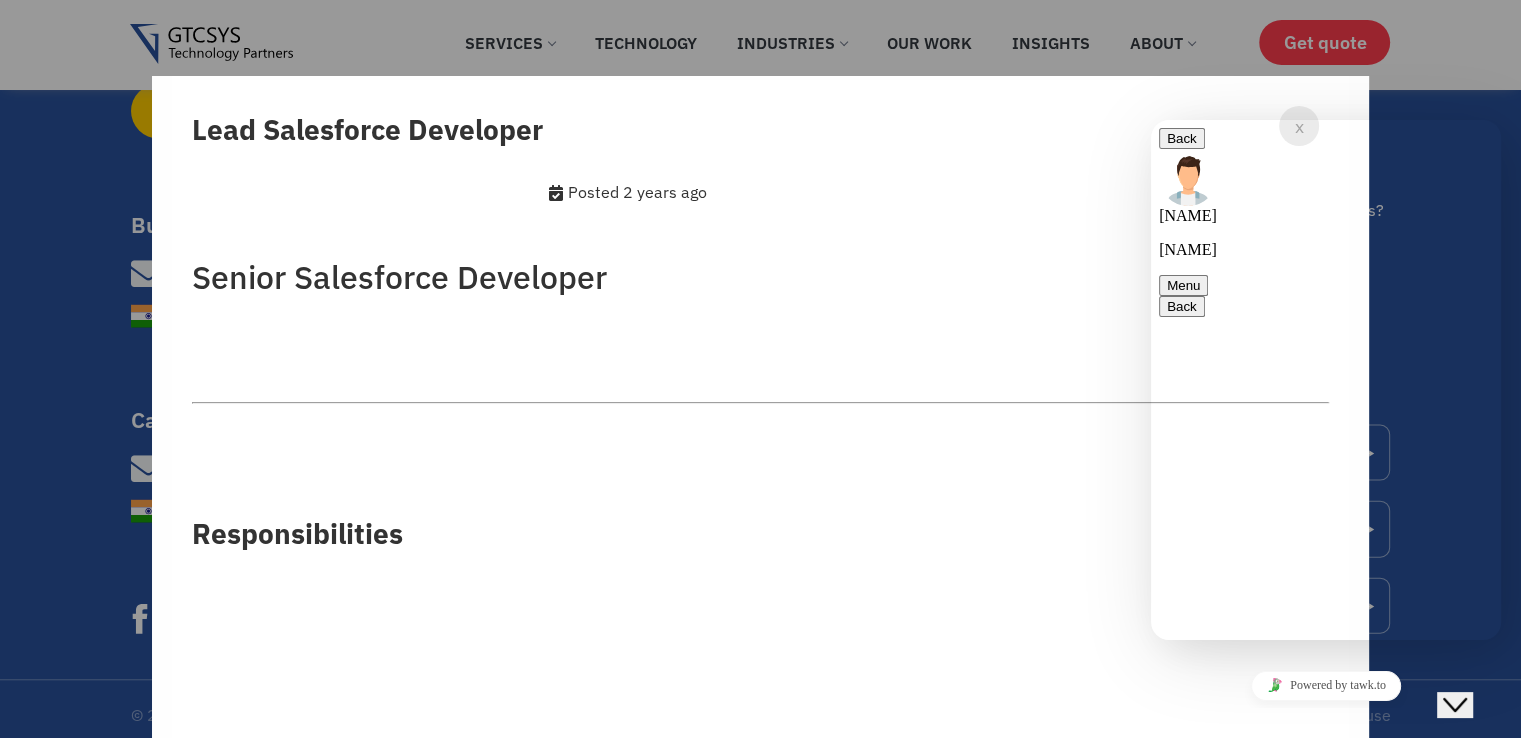 click on "Lead Salesforce Developer
Translate functional requirements into technical requirements Design and build high-performance, reusable, and reliable Apex code with best practices Web Technologies – LDS, HTML, CSS, JS, Jquery& Other Web Frameworks Knowledge of deployment activities between Salesforce environments such as Changeset, Eclipse, Visual Studio Code. Lightning web component development, Lightning aura development, Lightning Process builder Ensure the best possible quality of the application Identify bugs and align with requirements during debugging" at bounding box center [760, 369] 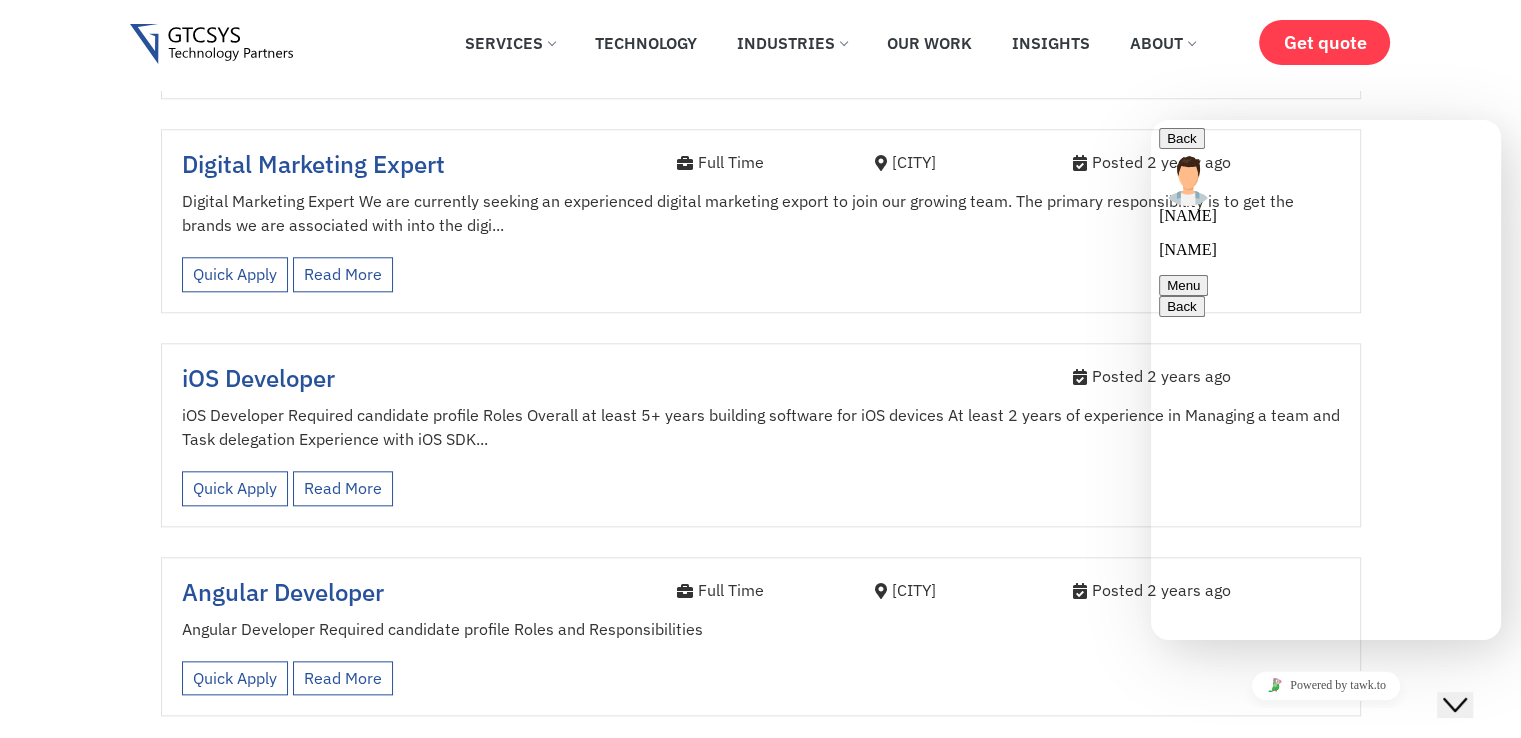 scroll, scrollTop: 2028, scrollLeft: 0, axis: vertical 